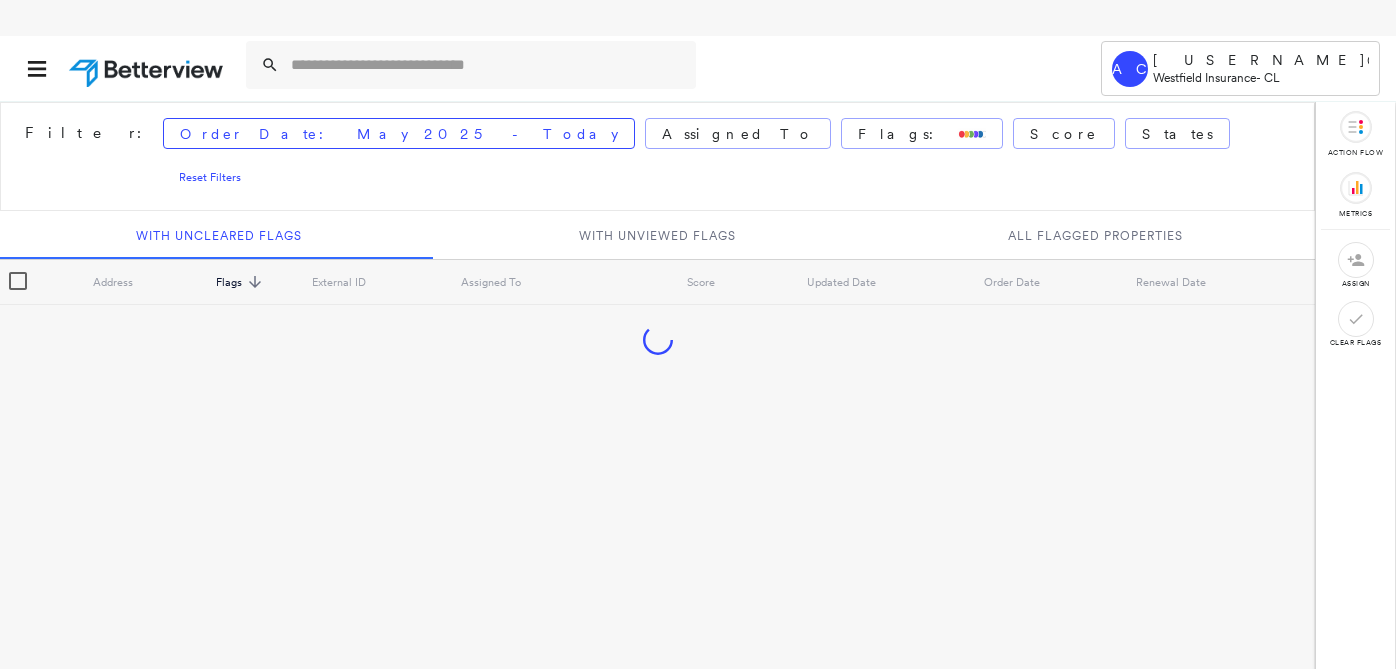 scroll, scrollTop: 0, scrollLeft: 0, axis: both 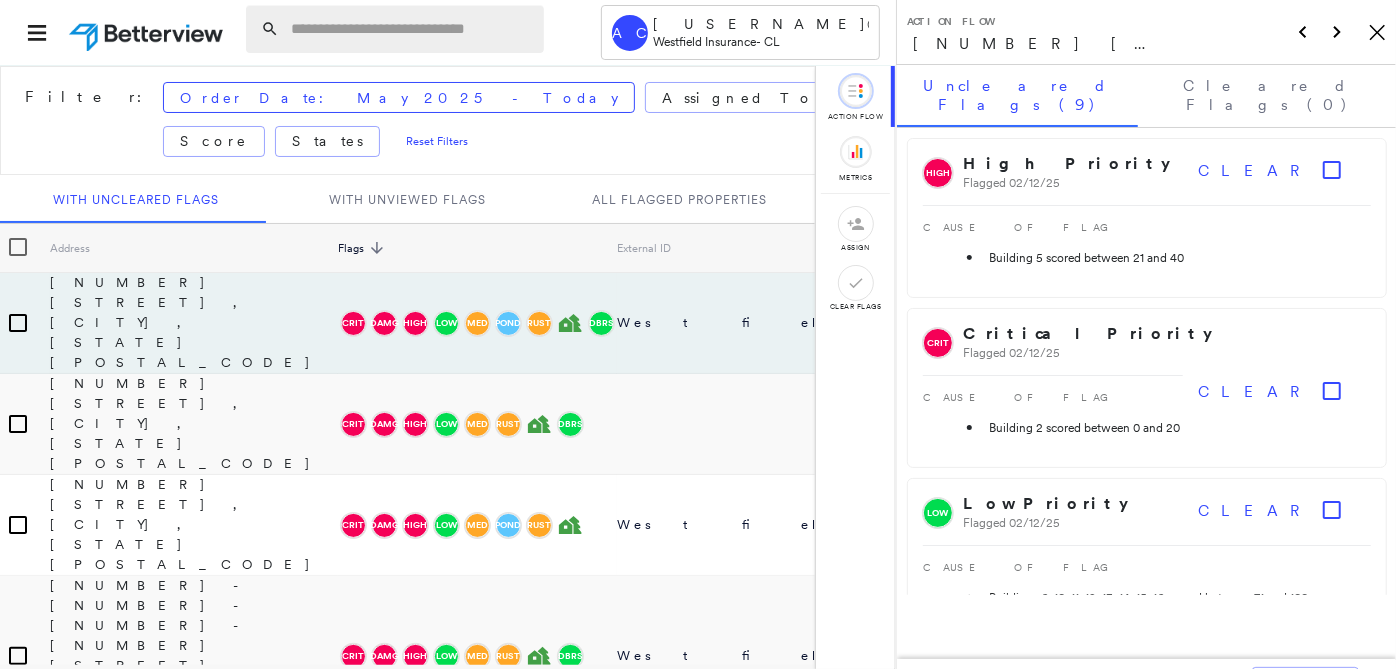 click at bounding box center (411, 29) 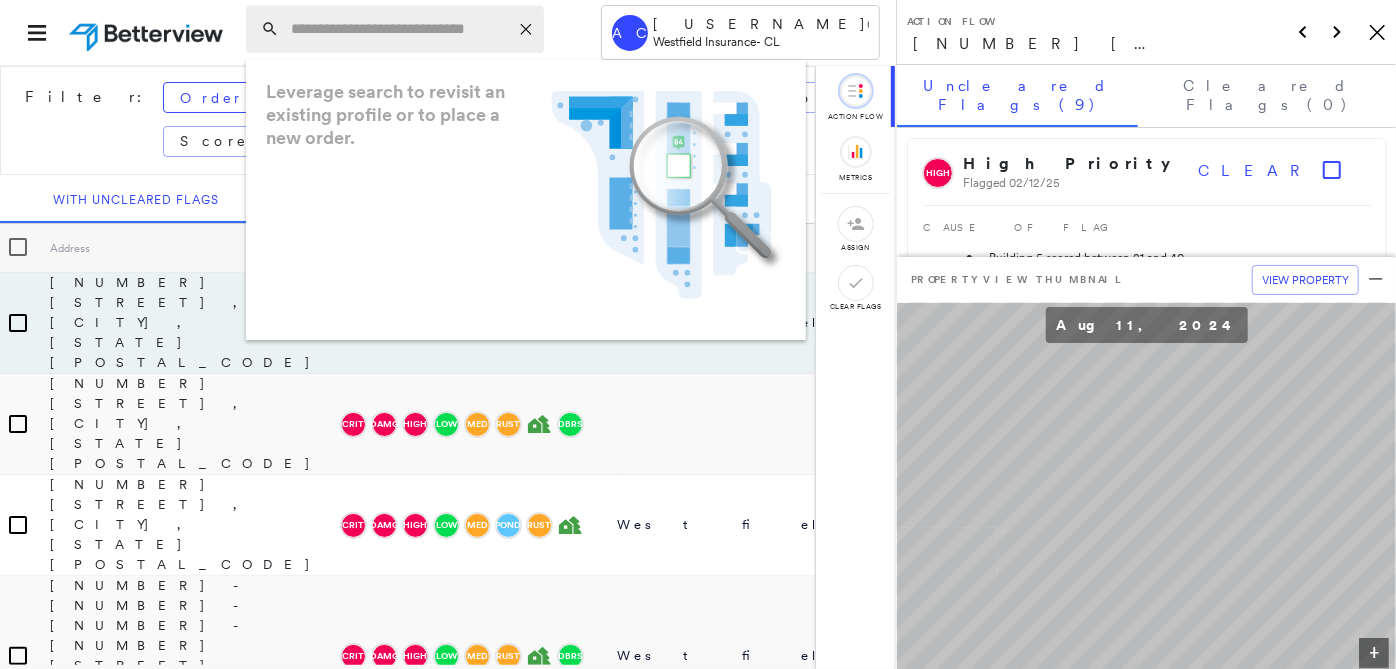 paste on "**********" 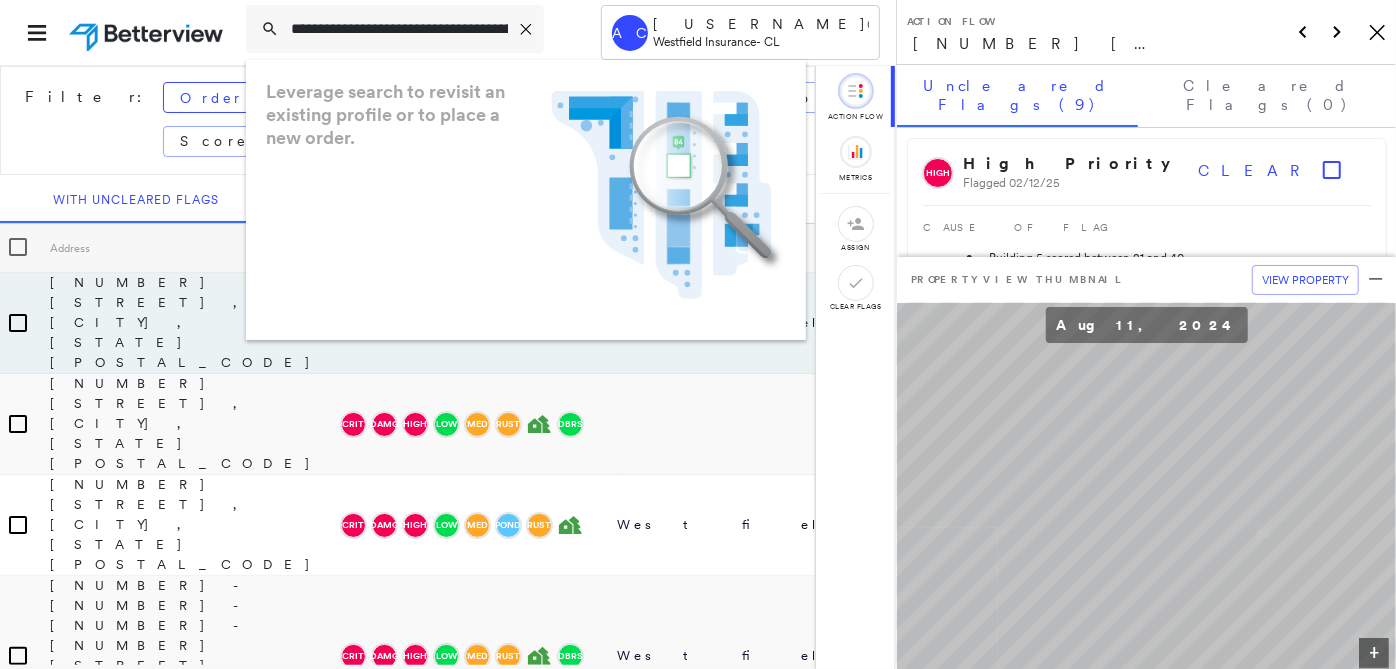 scroll, scrollTop: 0, scrollLeft: 39, axis: horizontal 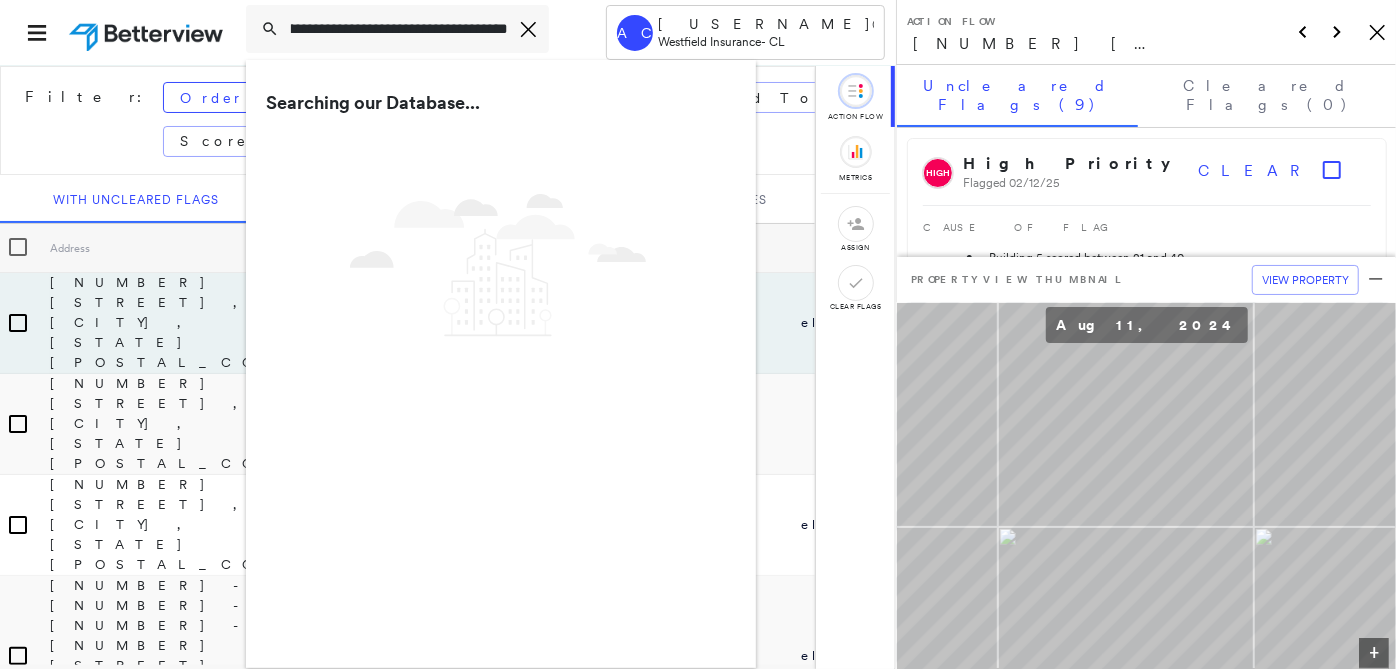 type on "**********" 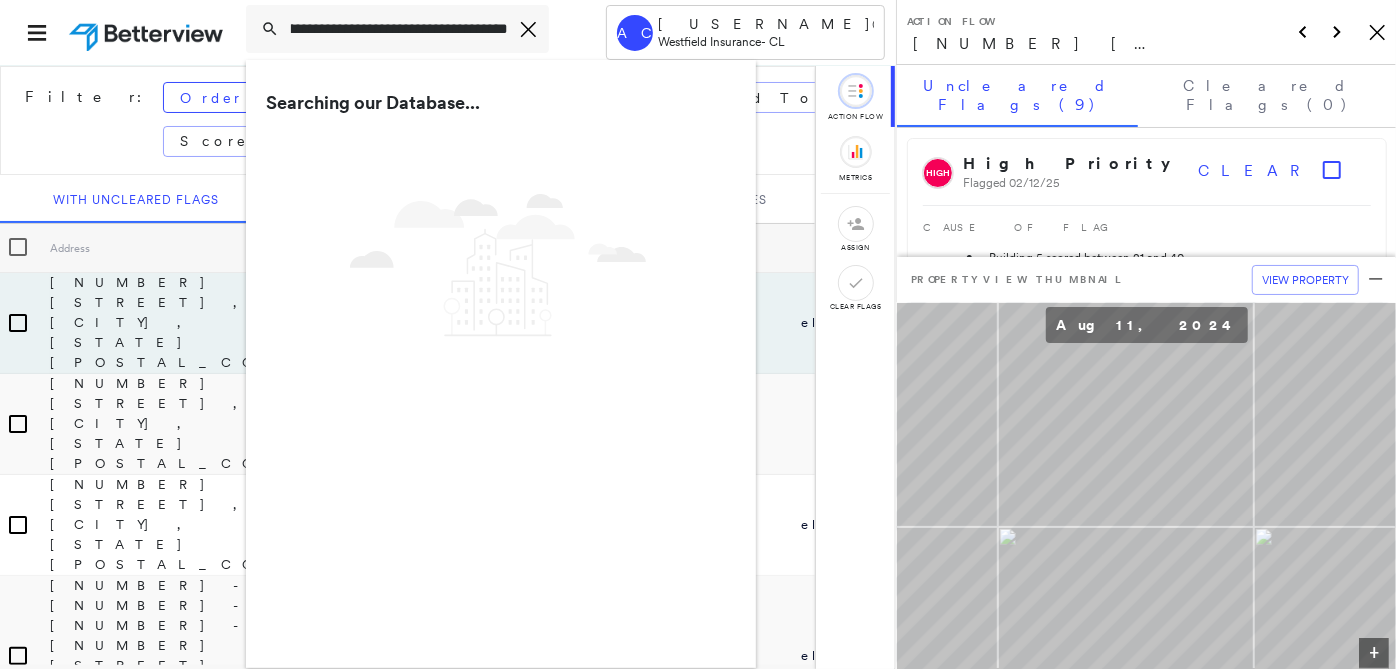 scroll, scrollTop: 0, scrollLeft: 0, axis: both 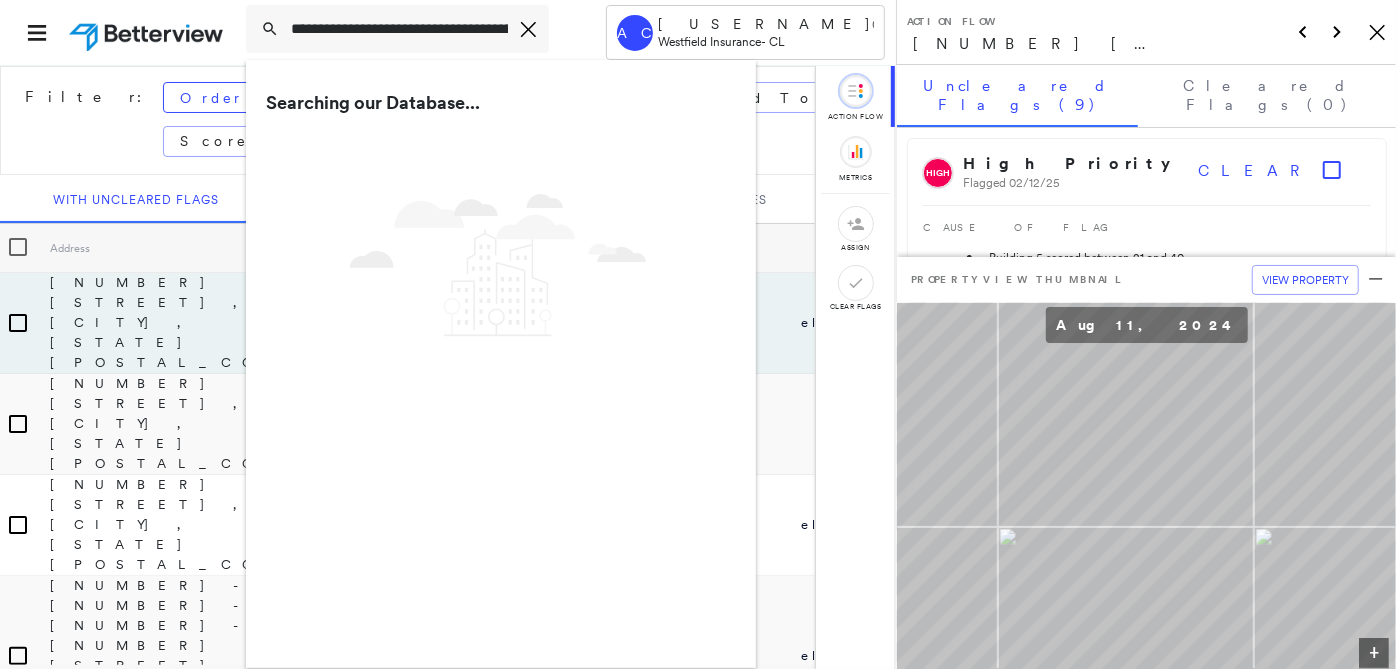 click 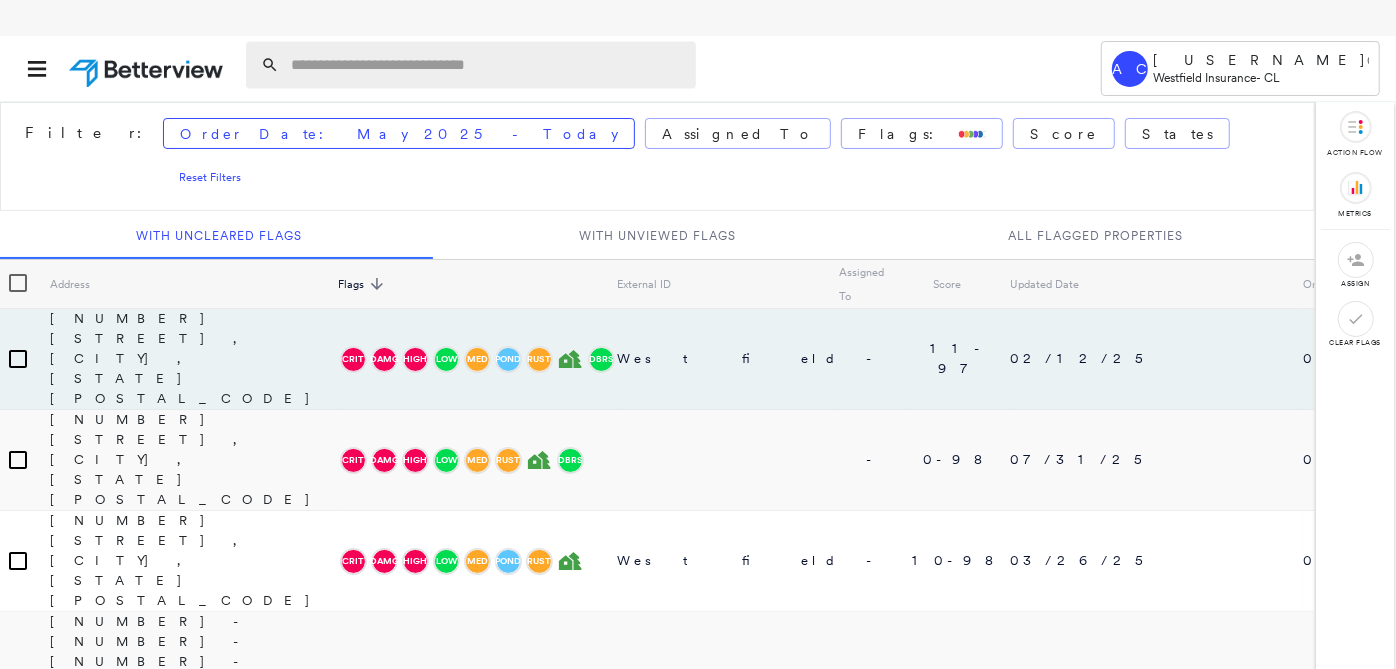 click at bounding box center (487, 65) 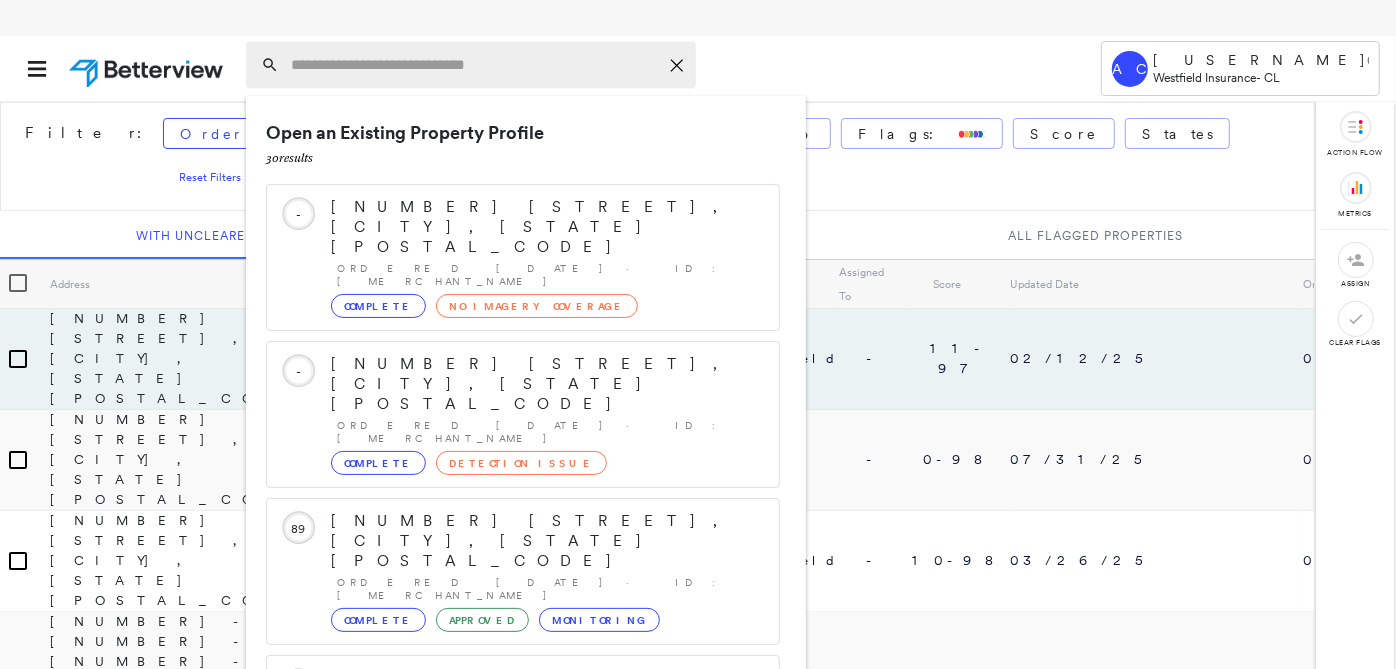 paste on "**********" 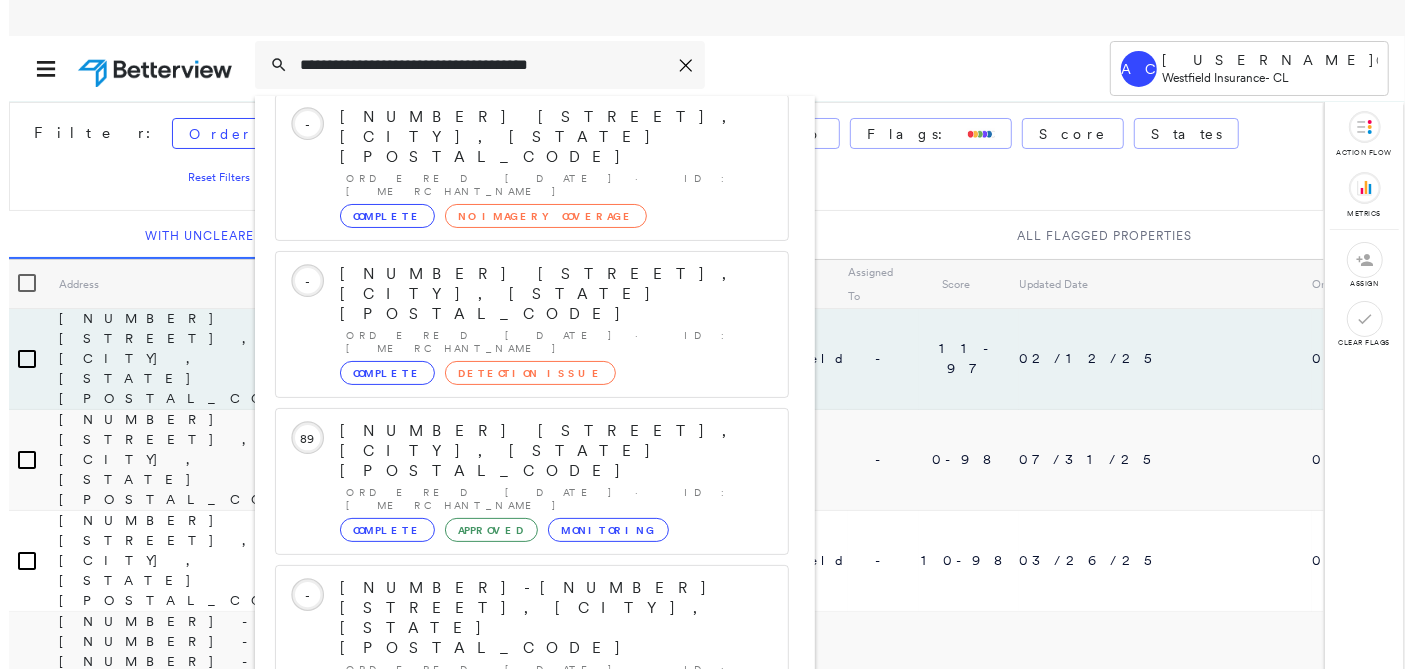 scroll, scrollTop: 205, scrollLeft: 0, axis: vertical 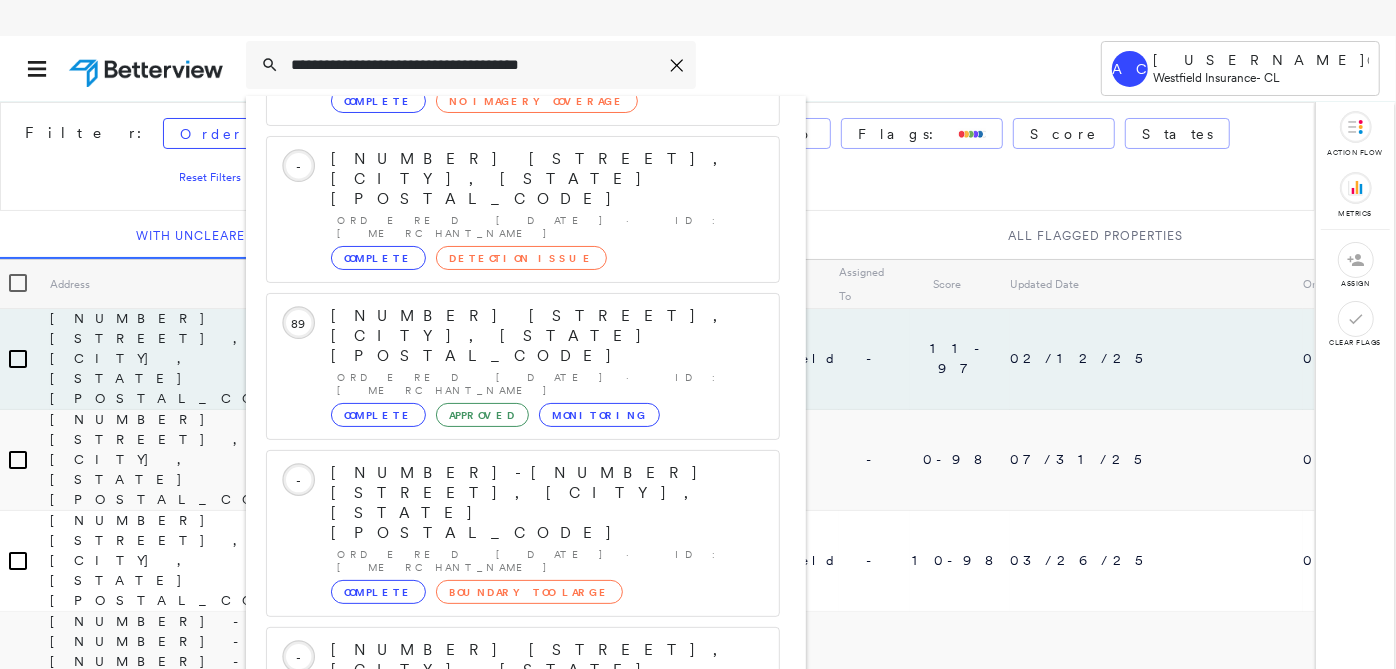 type on "**********" 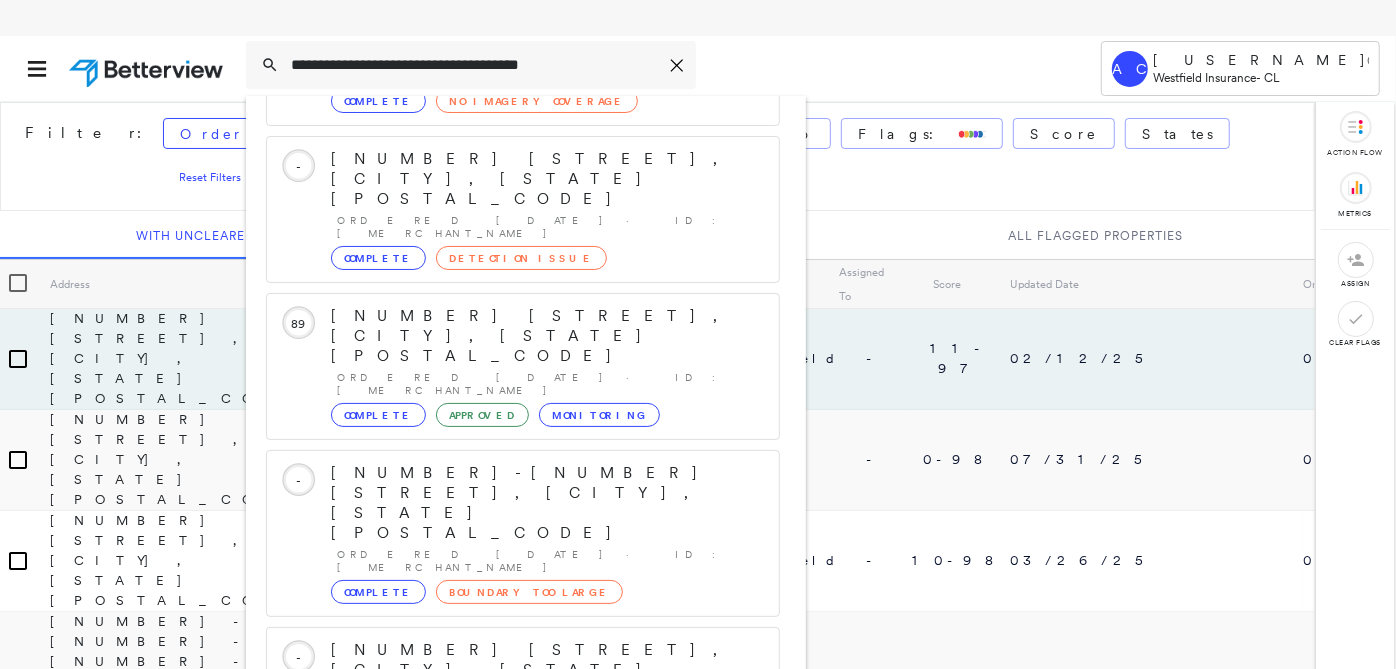 click 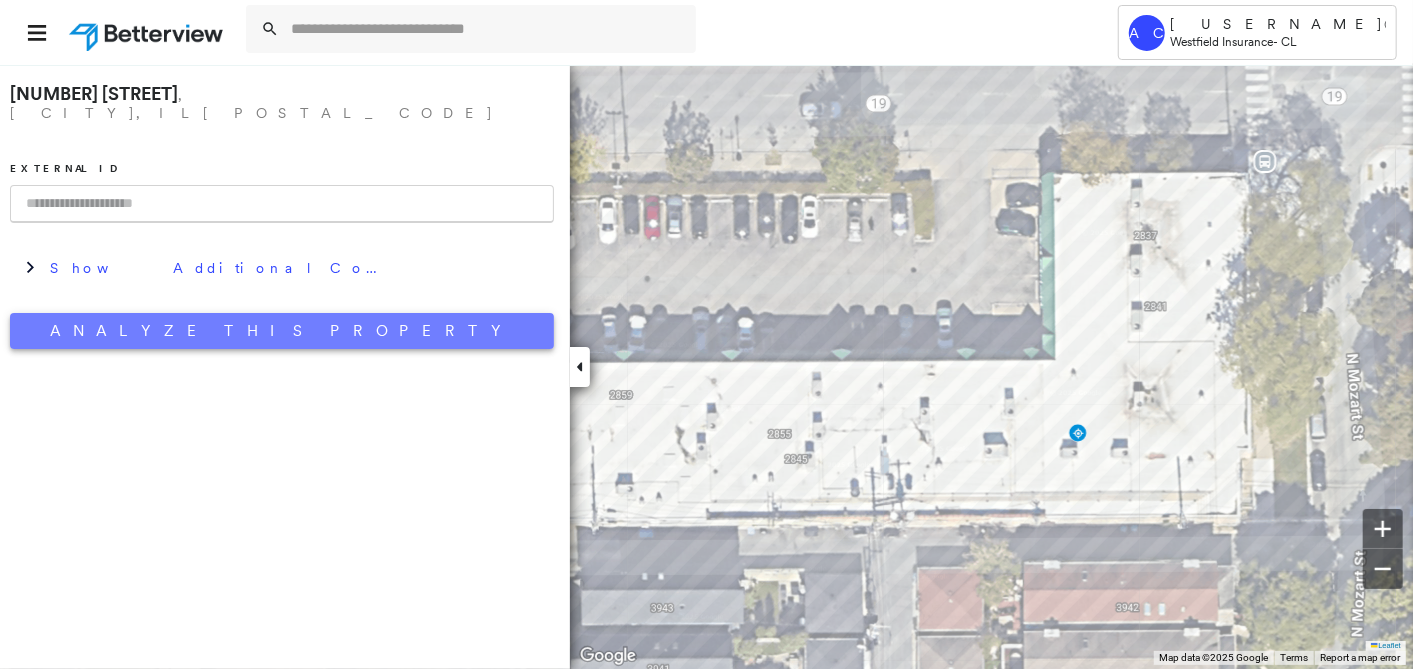 click on "Analyze This Property" at bounding box center (282, 331) 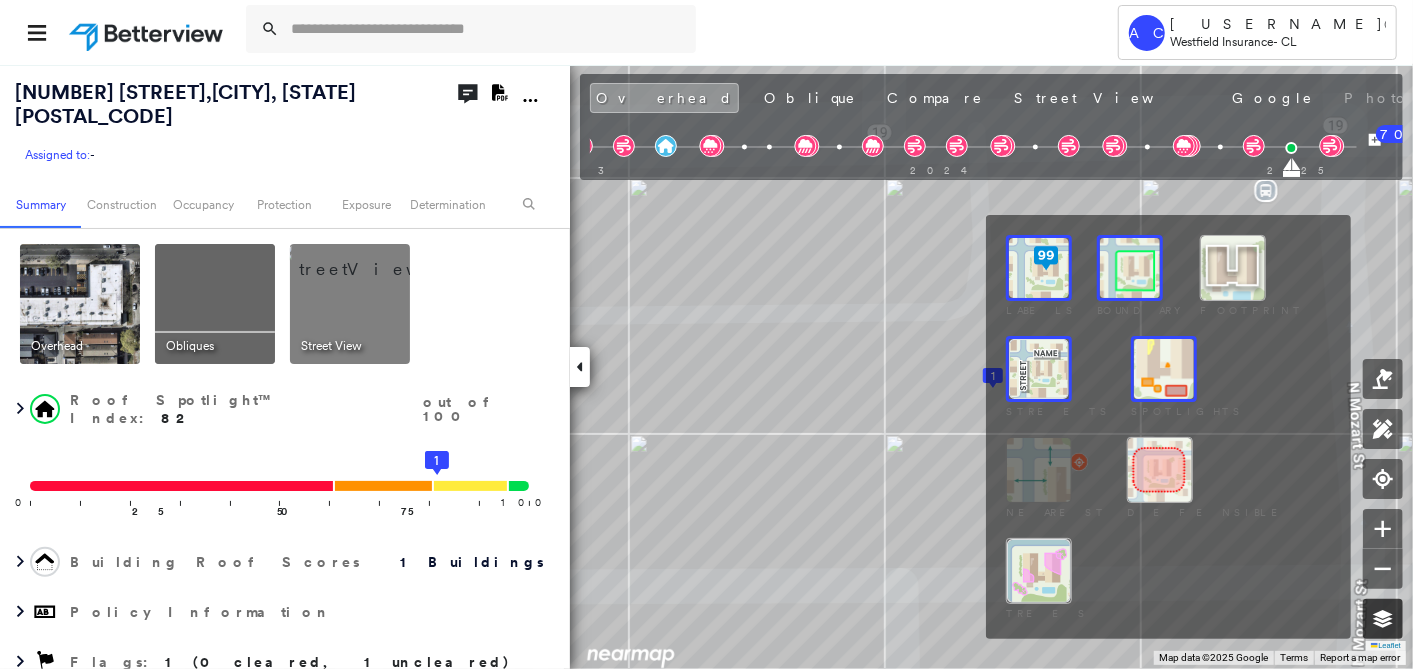 click 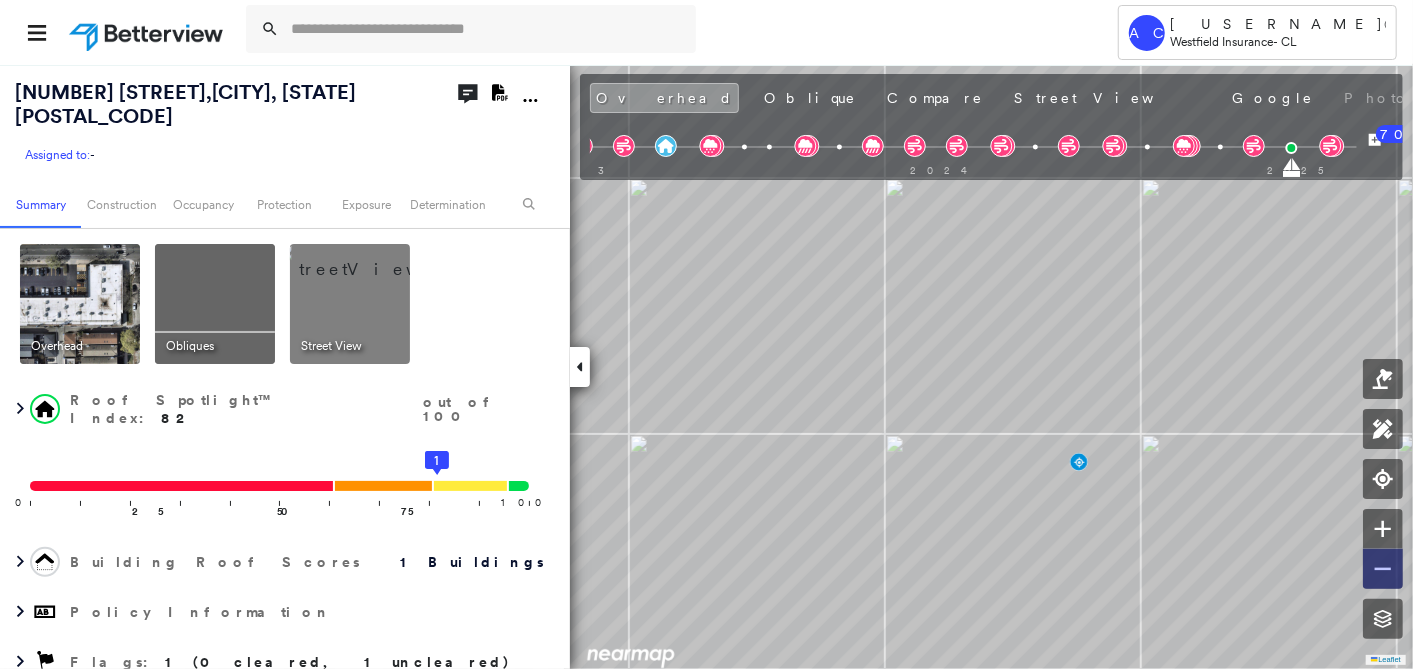 click 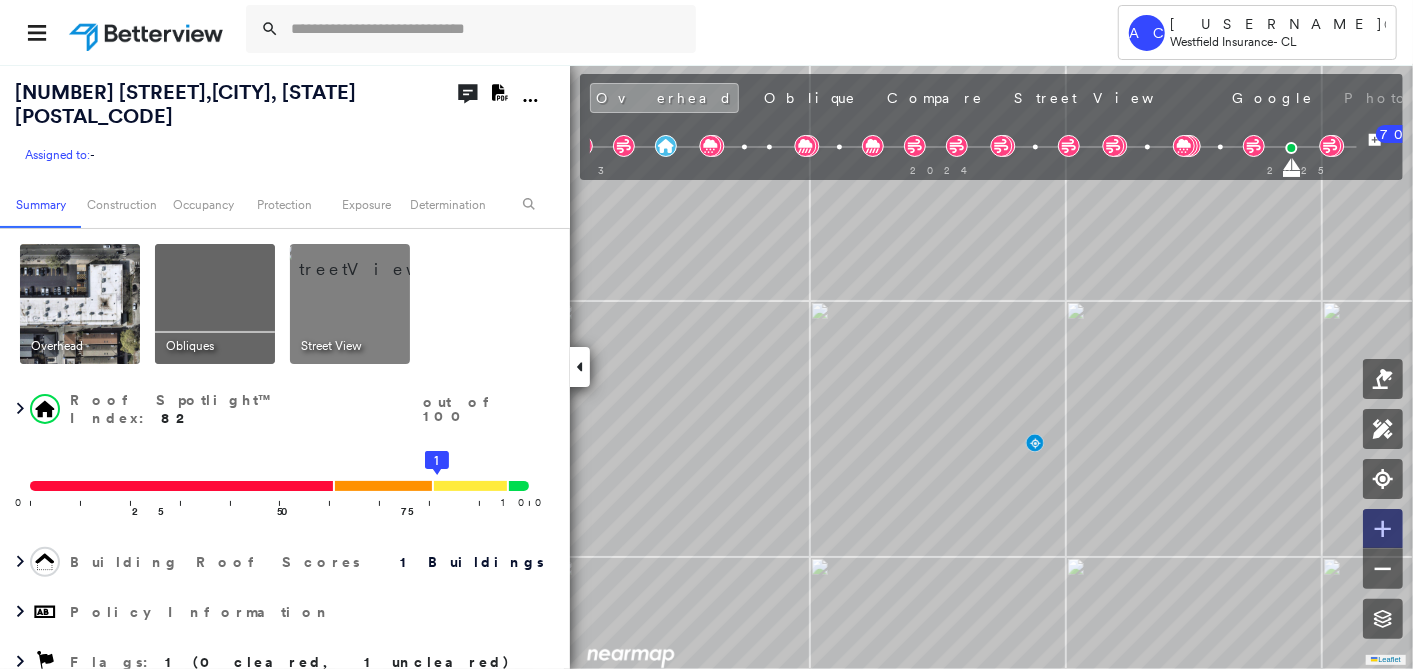 click 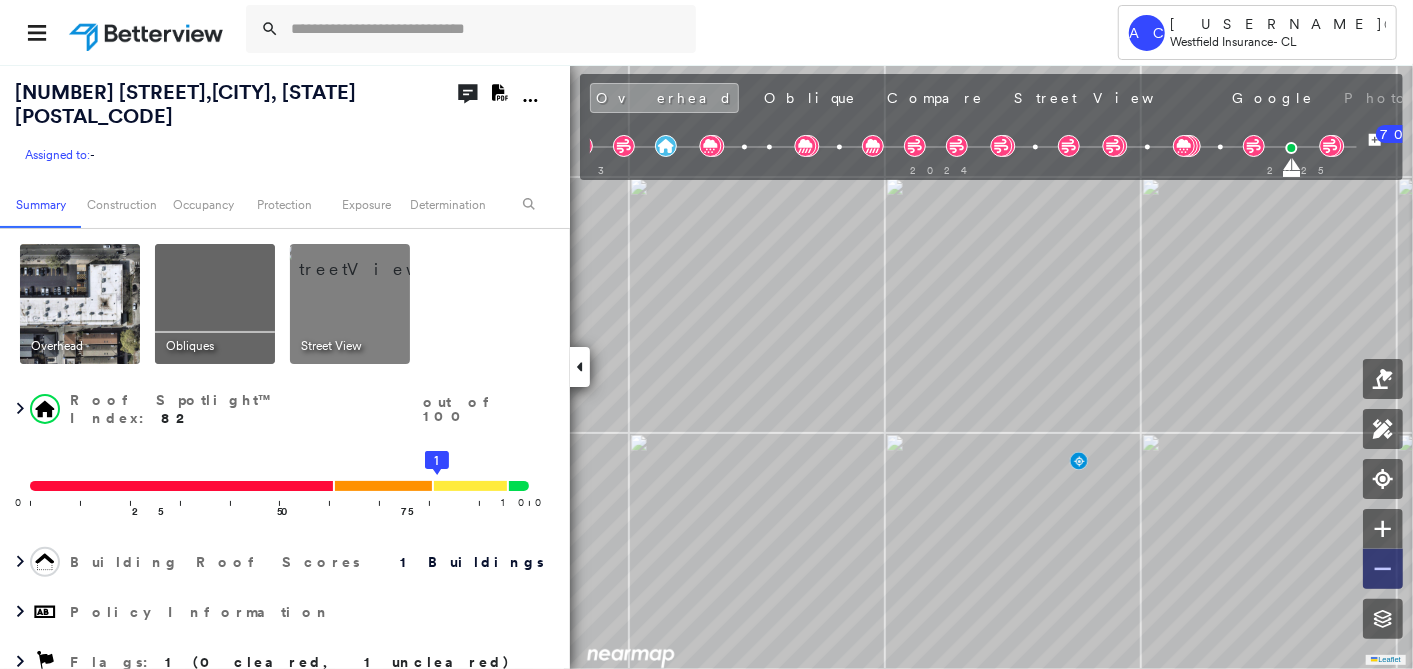 click 